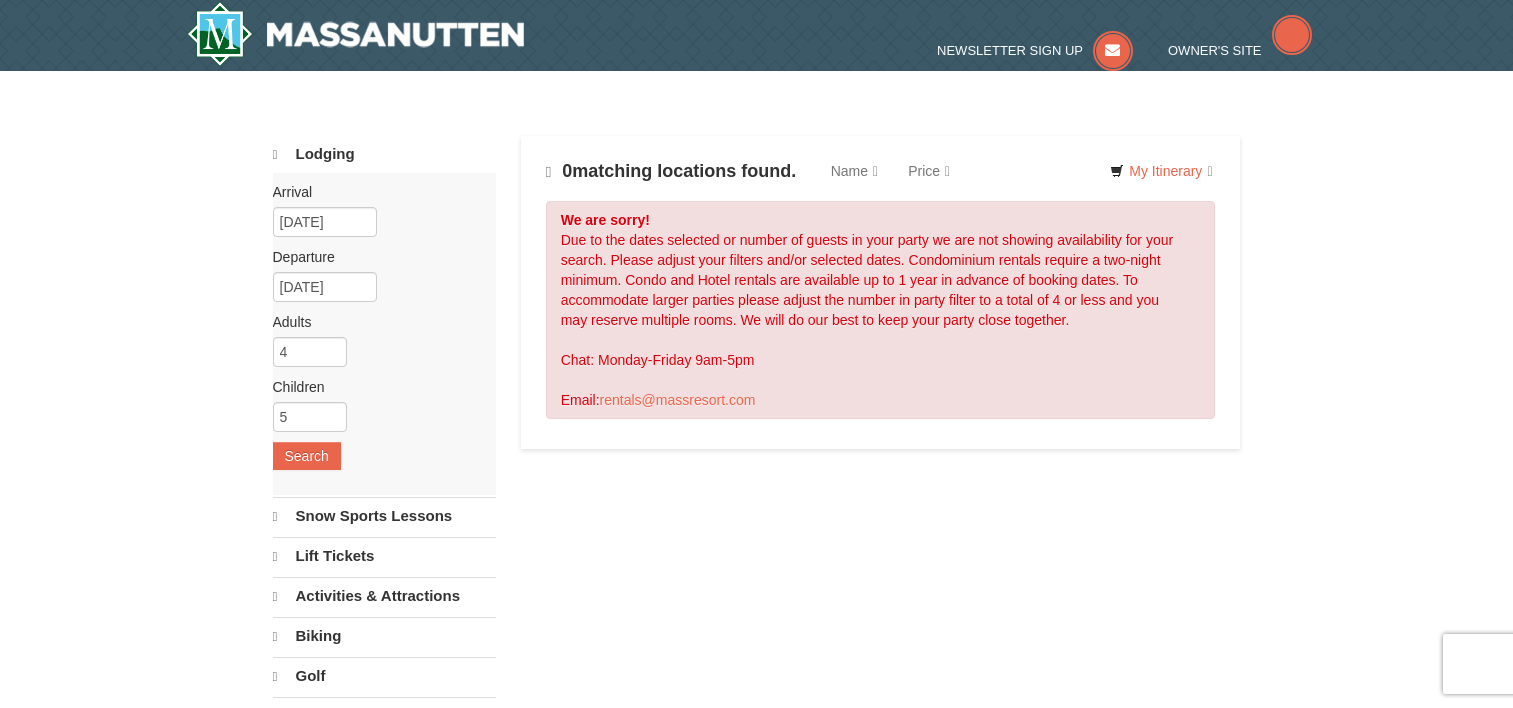 scroll, scrollTop: 0, scrollLeft: 0, axis: both 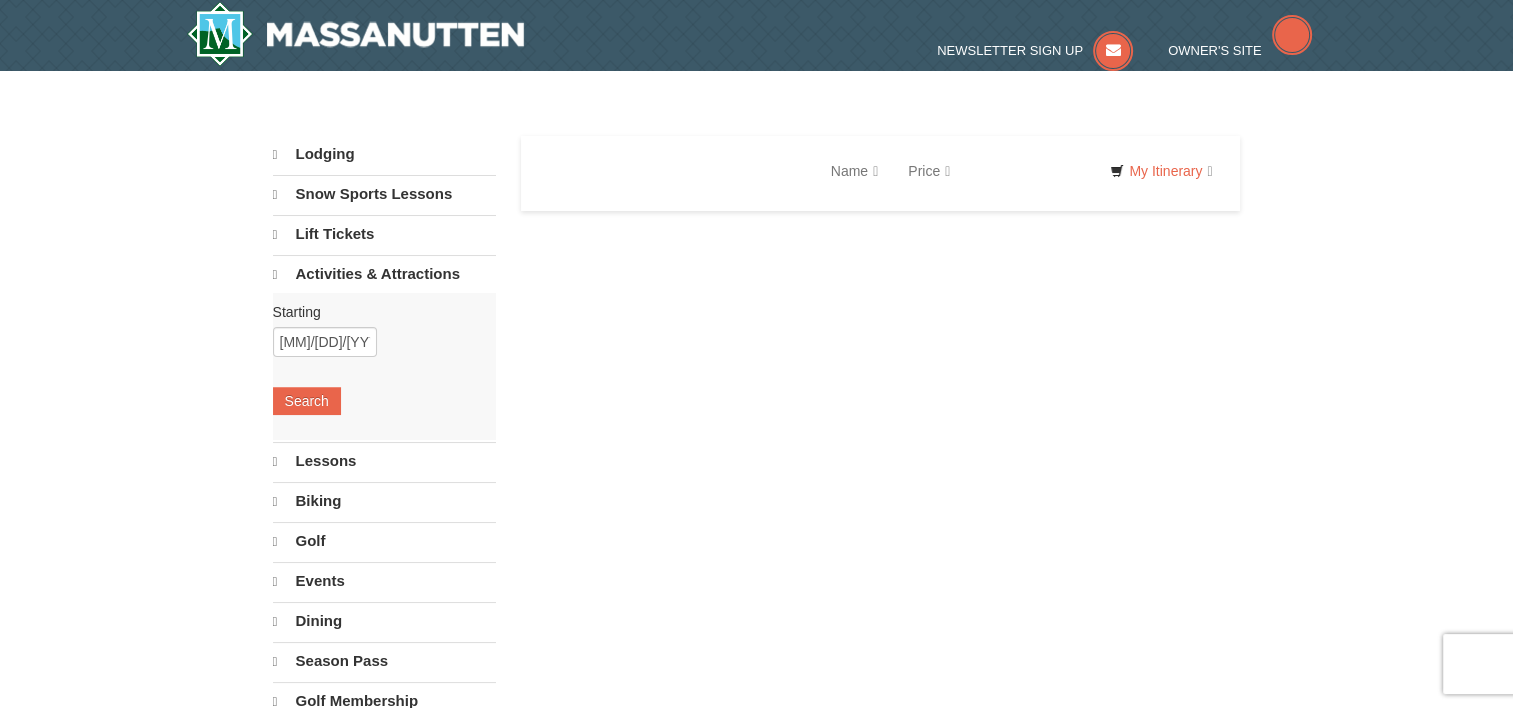 select on "8" 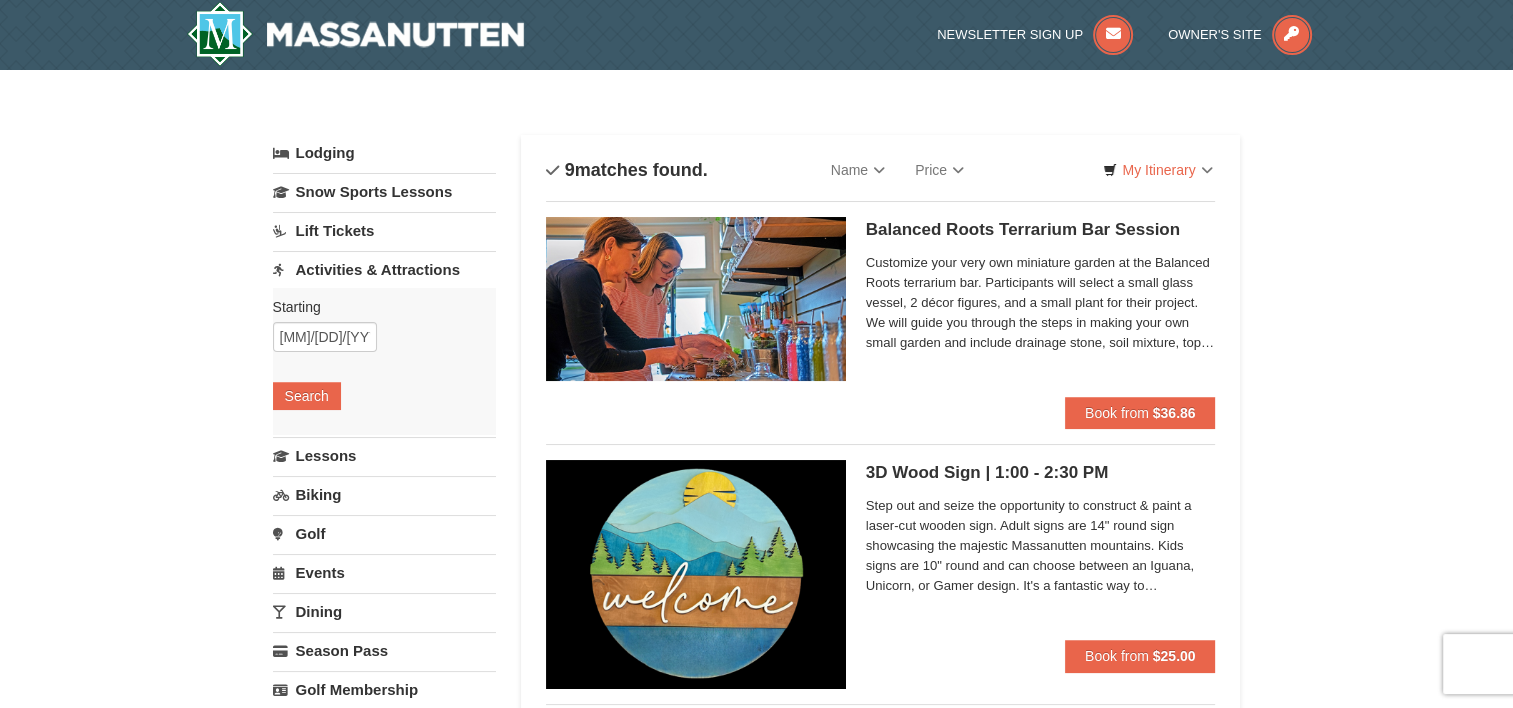 scroll, scrollTop: 0, scrollLeft: 0, axis: both 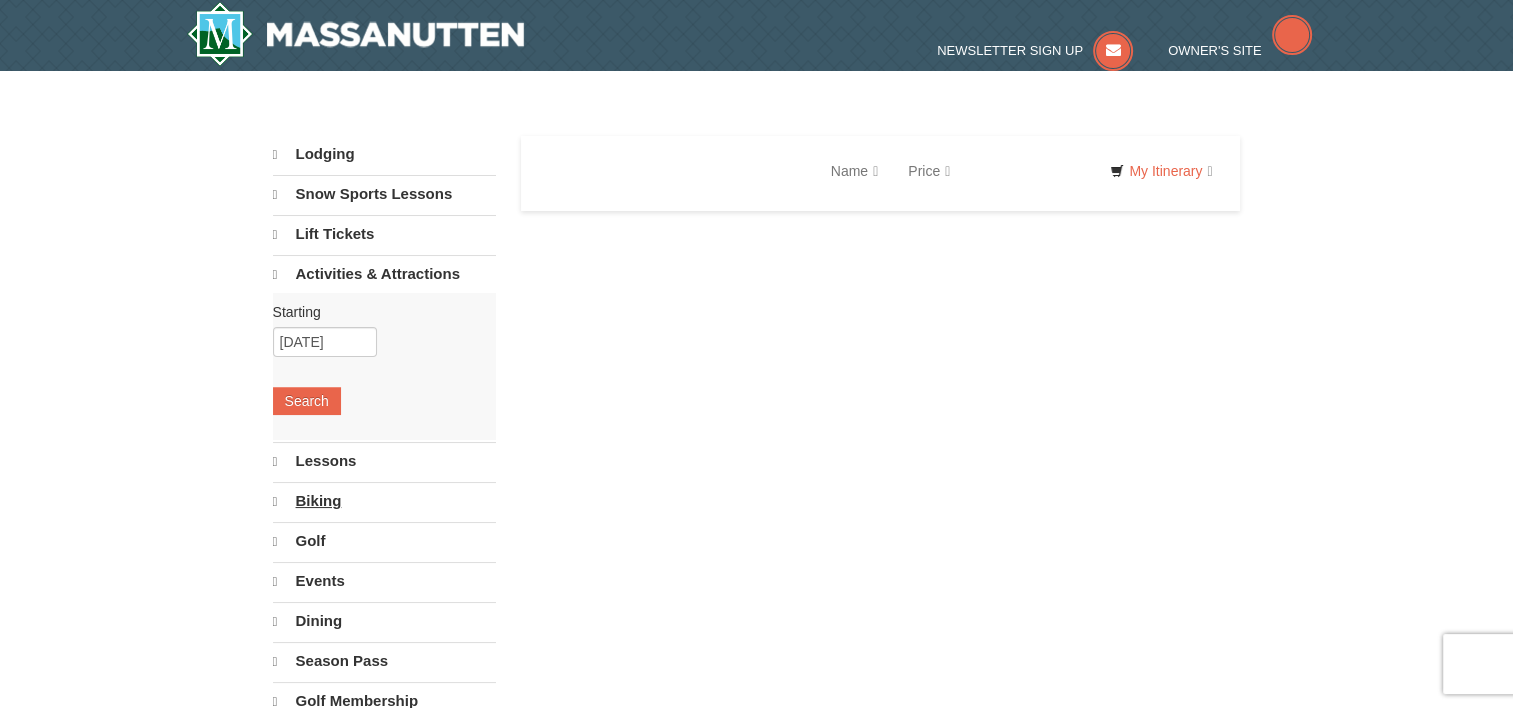 select on "8" 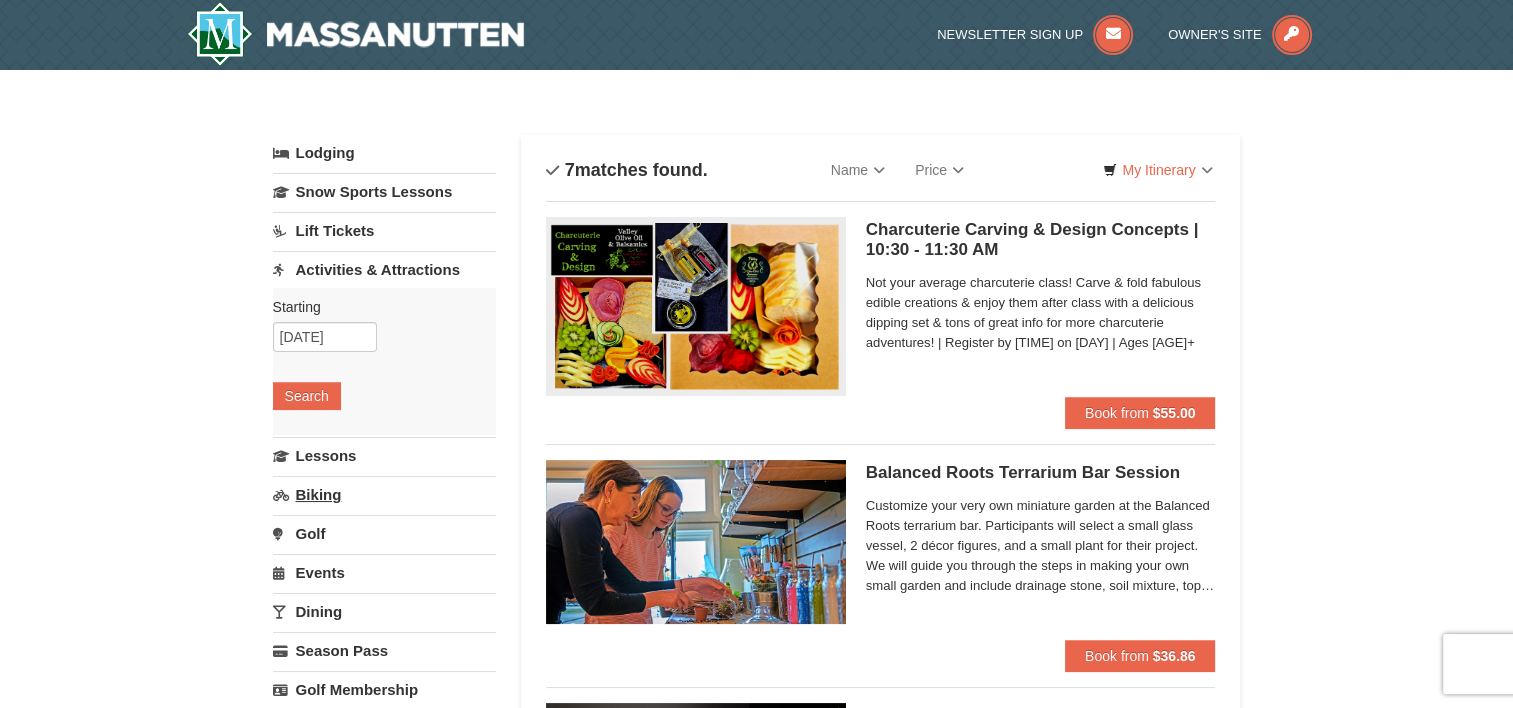 scroll, scrollTop: 0, scrollLeft: 0, axis: both 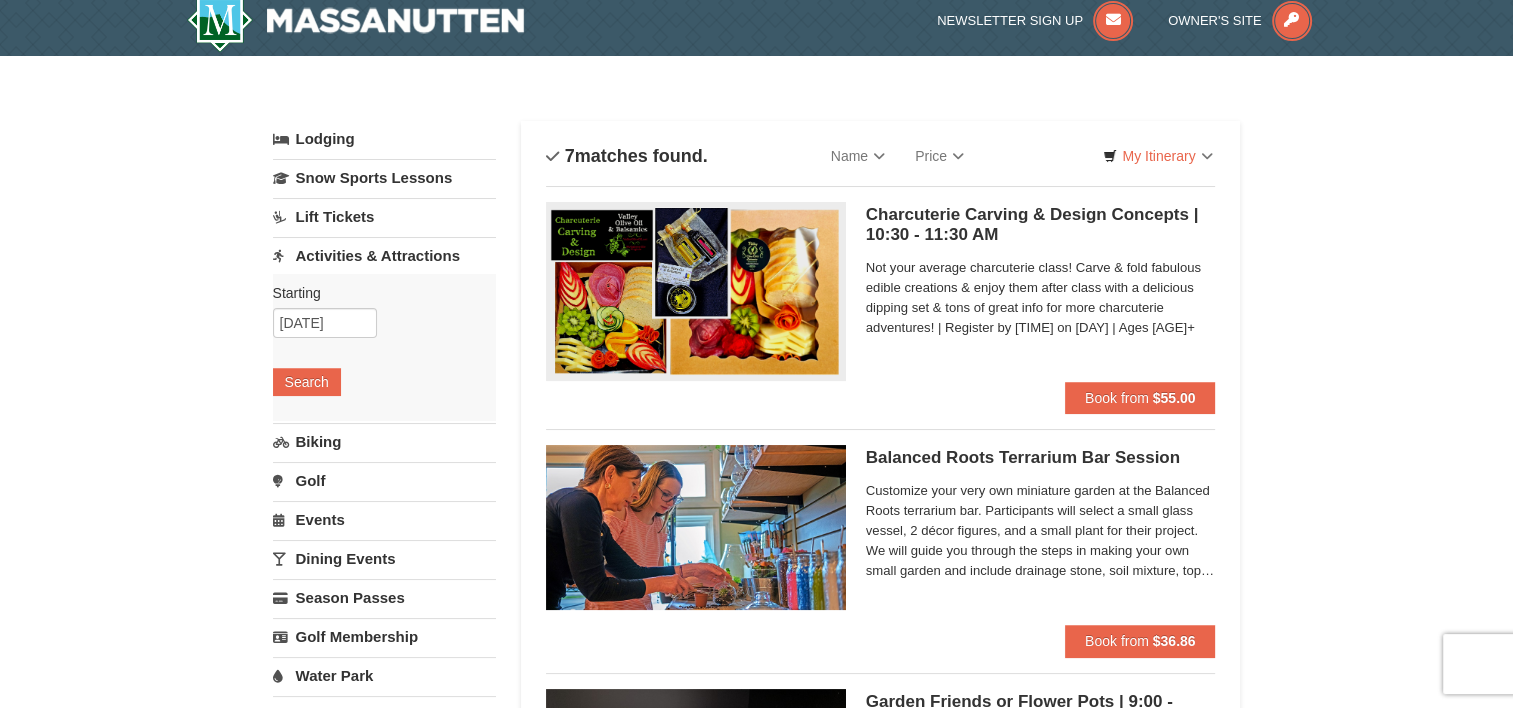 click on "Charcuterie Carving & Design Concepts | [TIME] - [TIME] [LOCATION] Select Classes" at bounding box center (1041, 225) 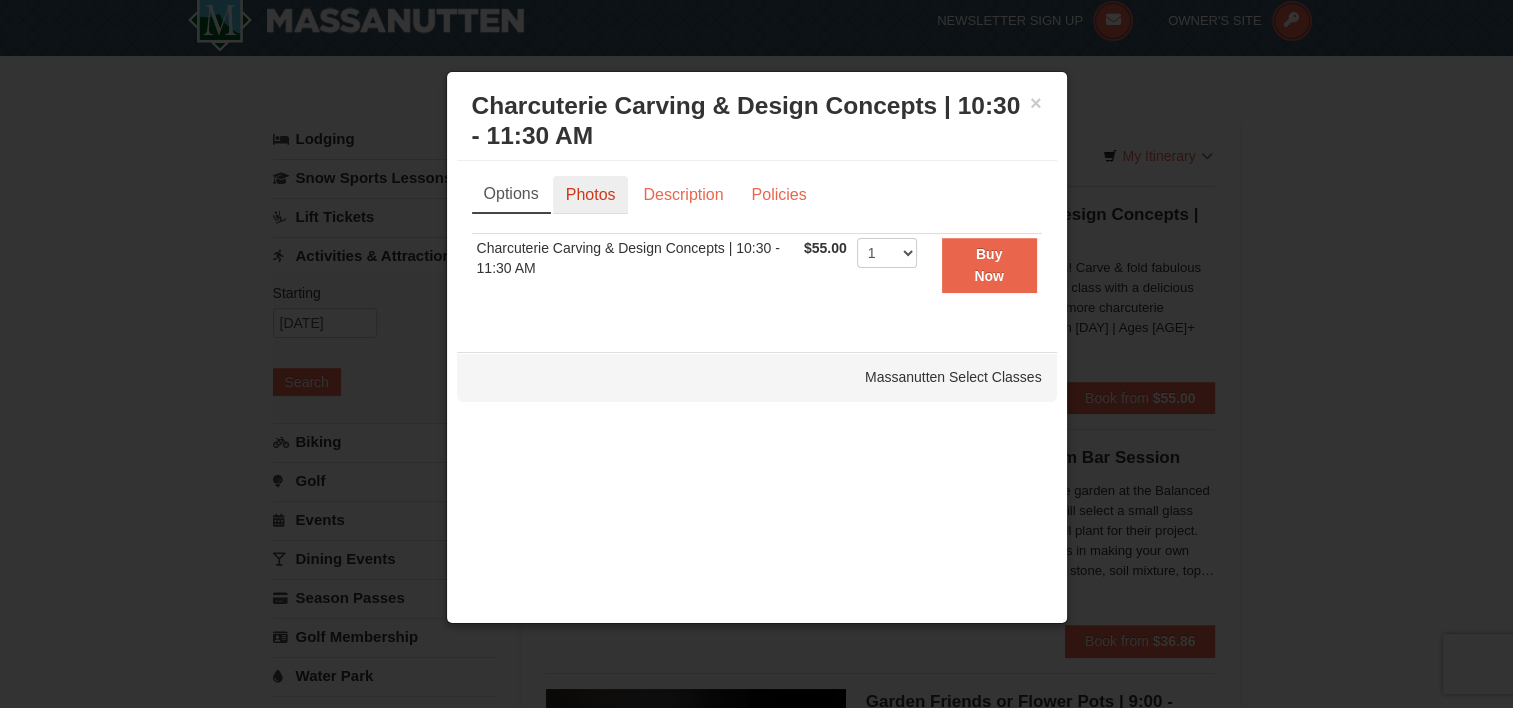 click on "Photos" at bounding box center (591, 195) 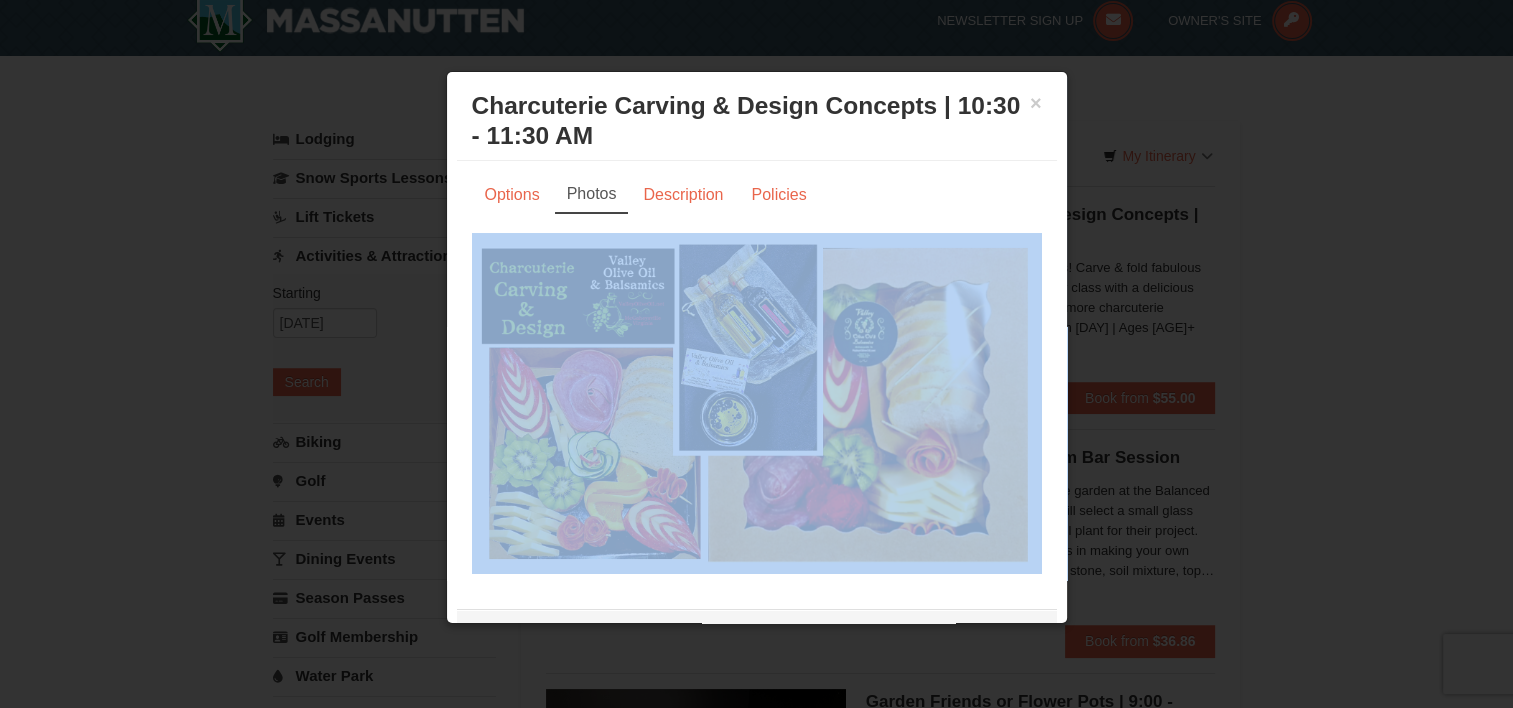 drag, startPoint x: 1050, startPoint y: 205, endPoint x: 1053, endPoint y: 251, distance: 46.09772 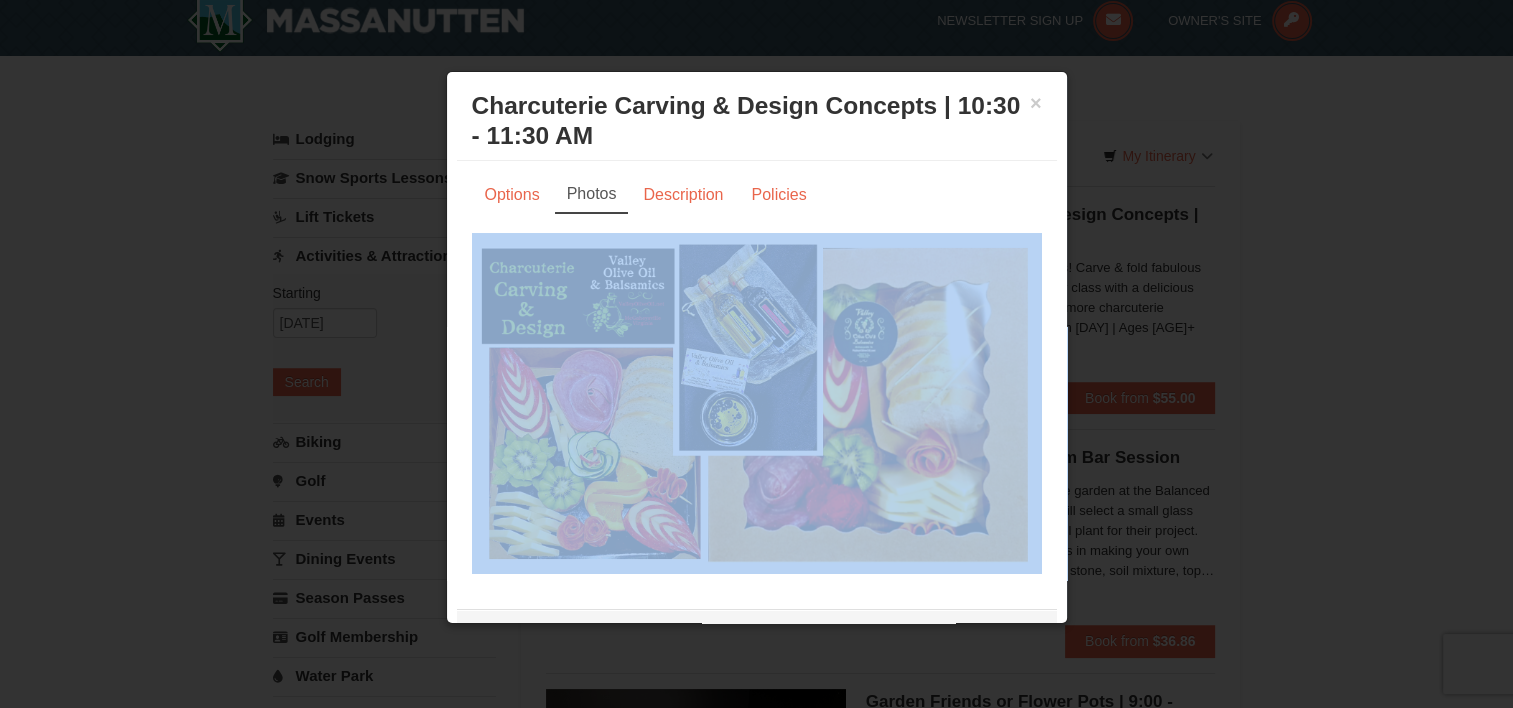 scroll, scrollTop: 0, scrollLeft: 0, axis: both 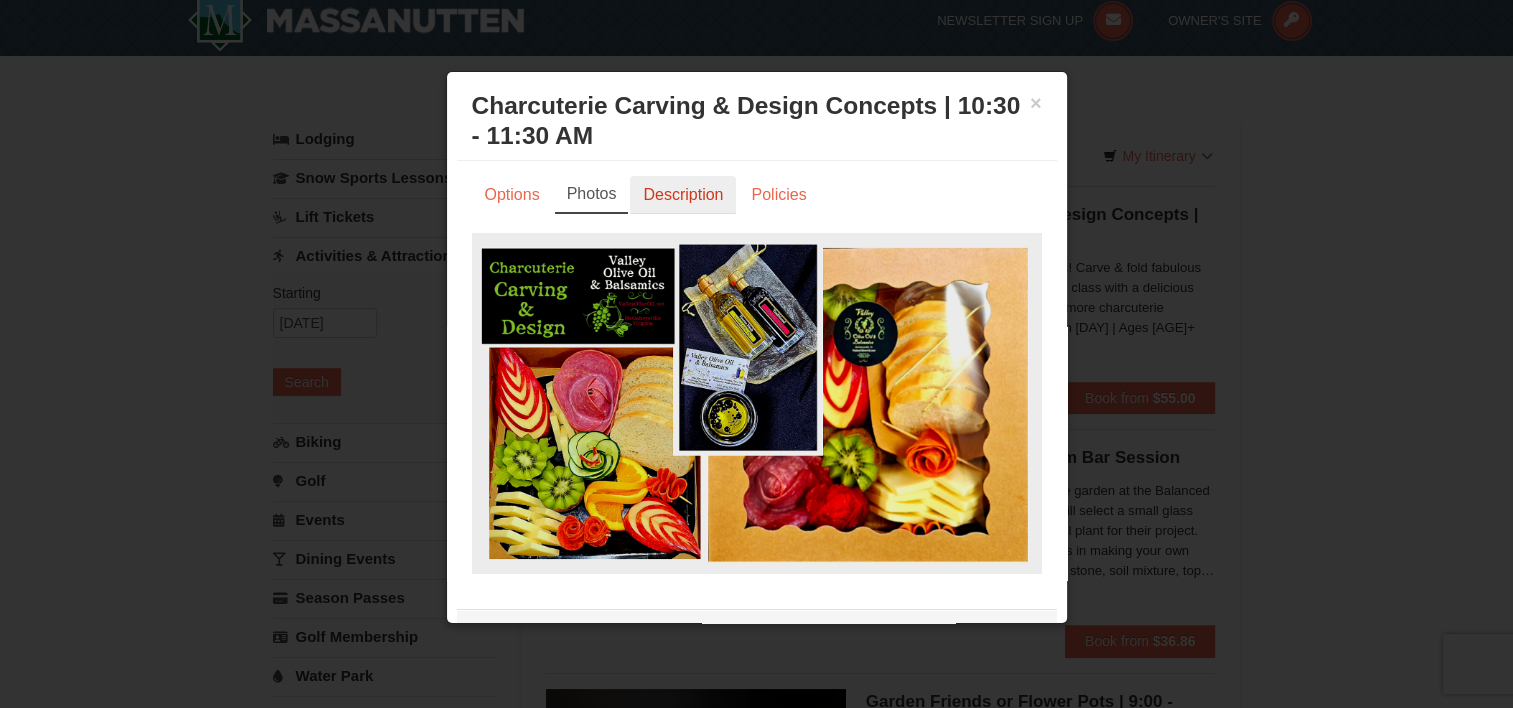click on "Description" at bounding box center (683, 195) 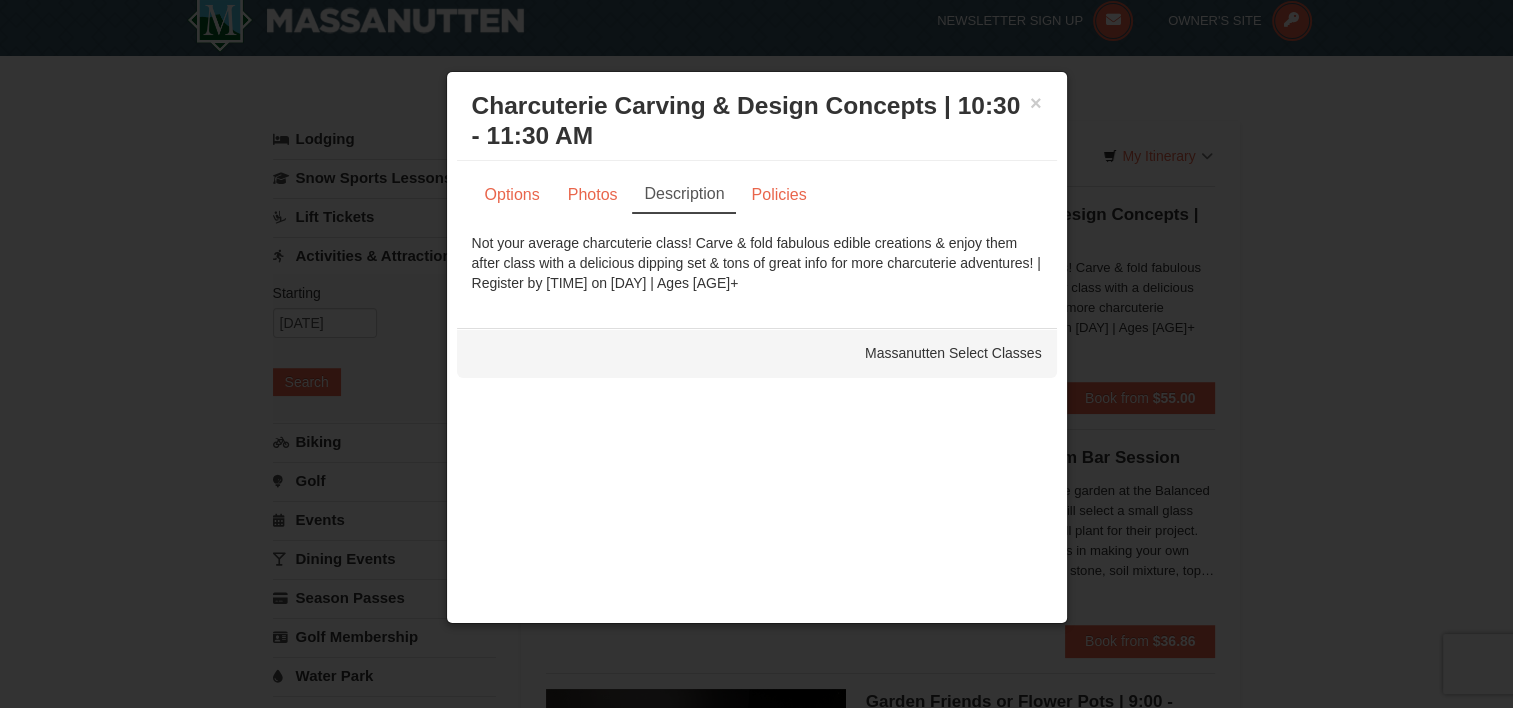 click on "Description" at bounding box center [684, 195] 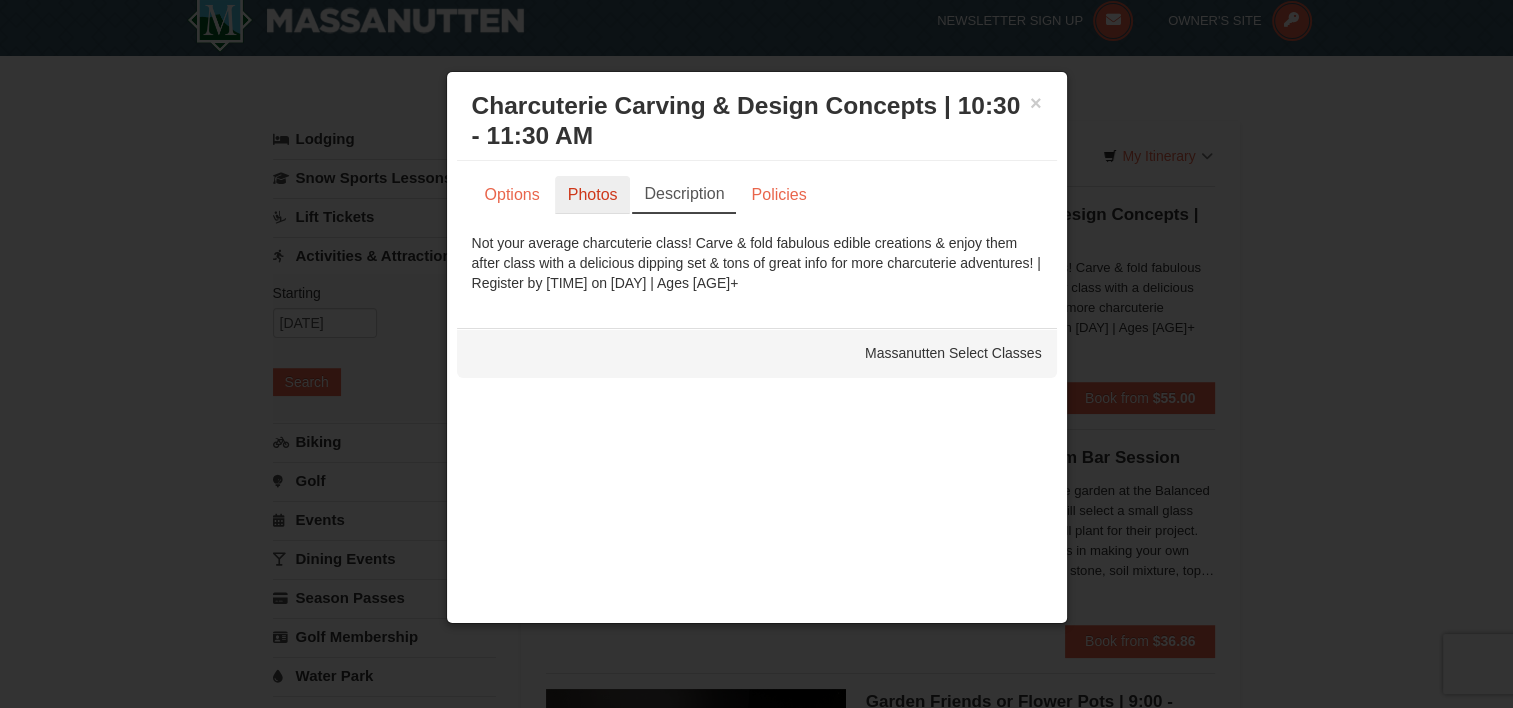 click on "Photos" at bounding box center (593, 195) 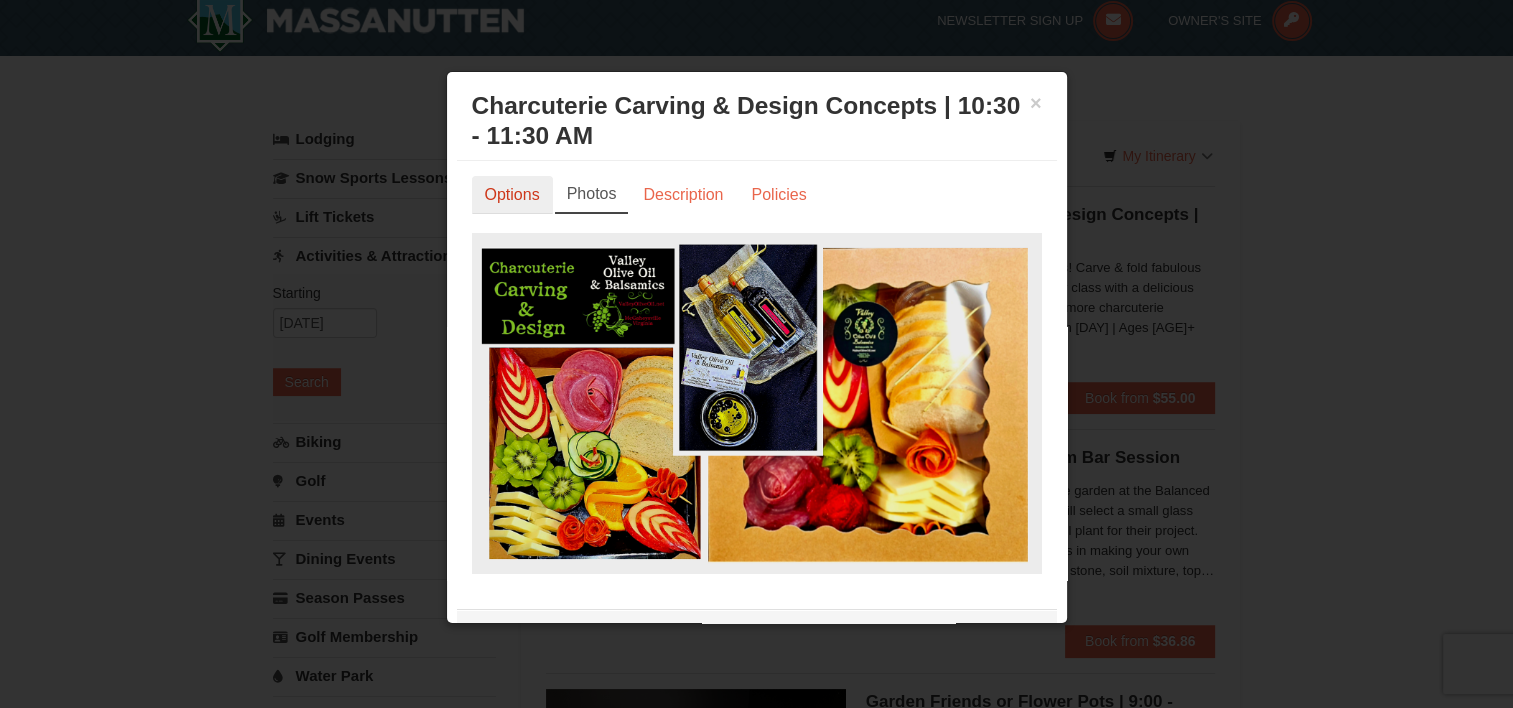 click on "Options" at bounding box center (512, 195) 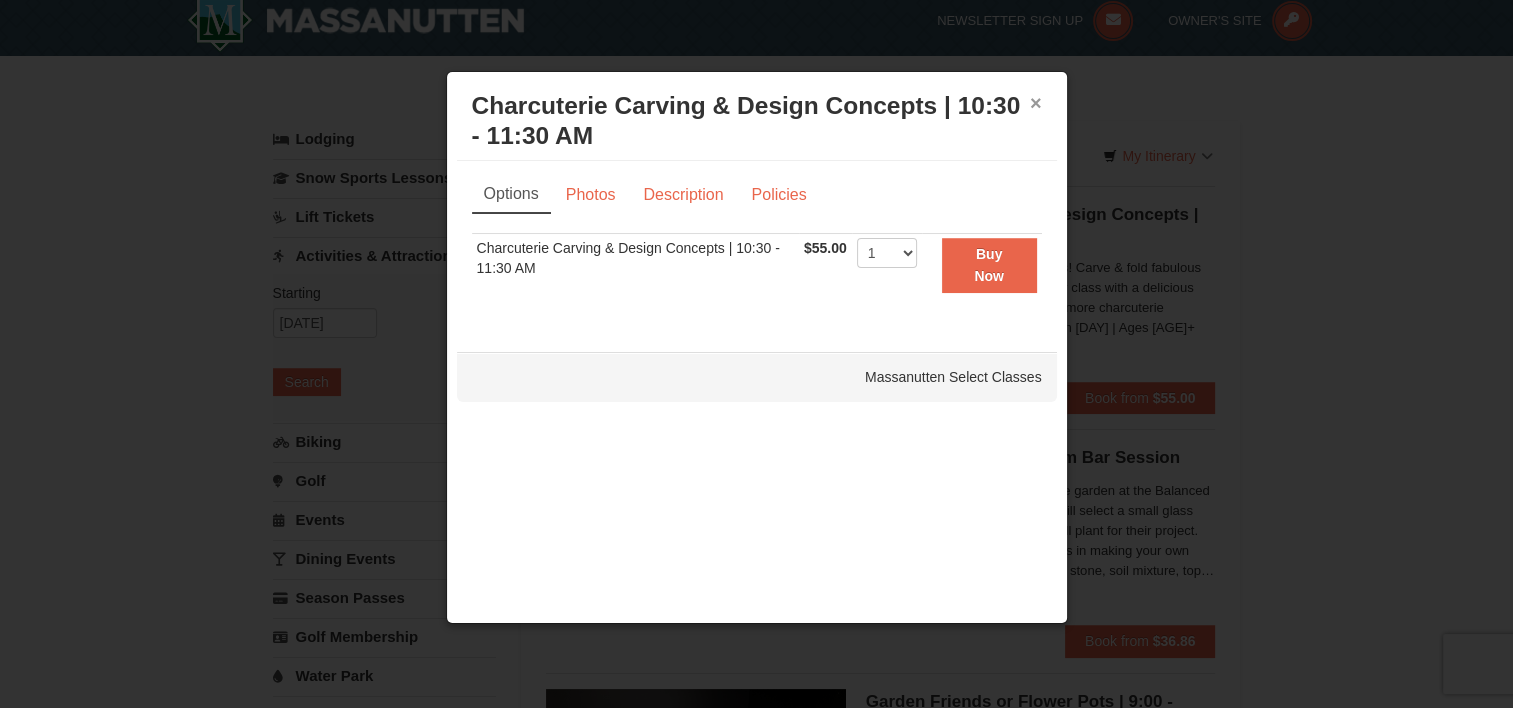 click on "×" at bounding box center (1036, 103) 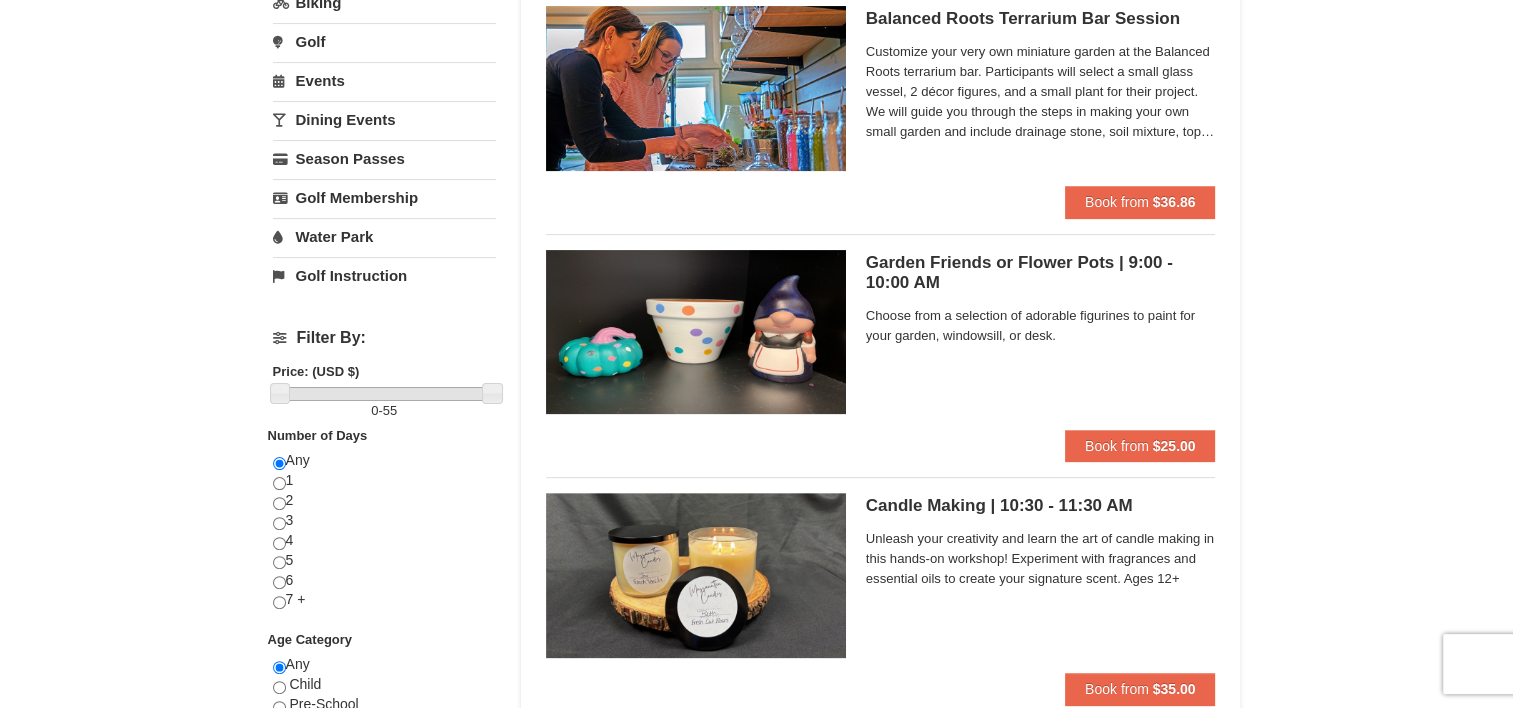 scroll, scrollTop: 0, scrollLeft: 0, axis: both 